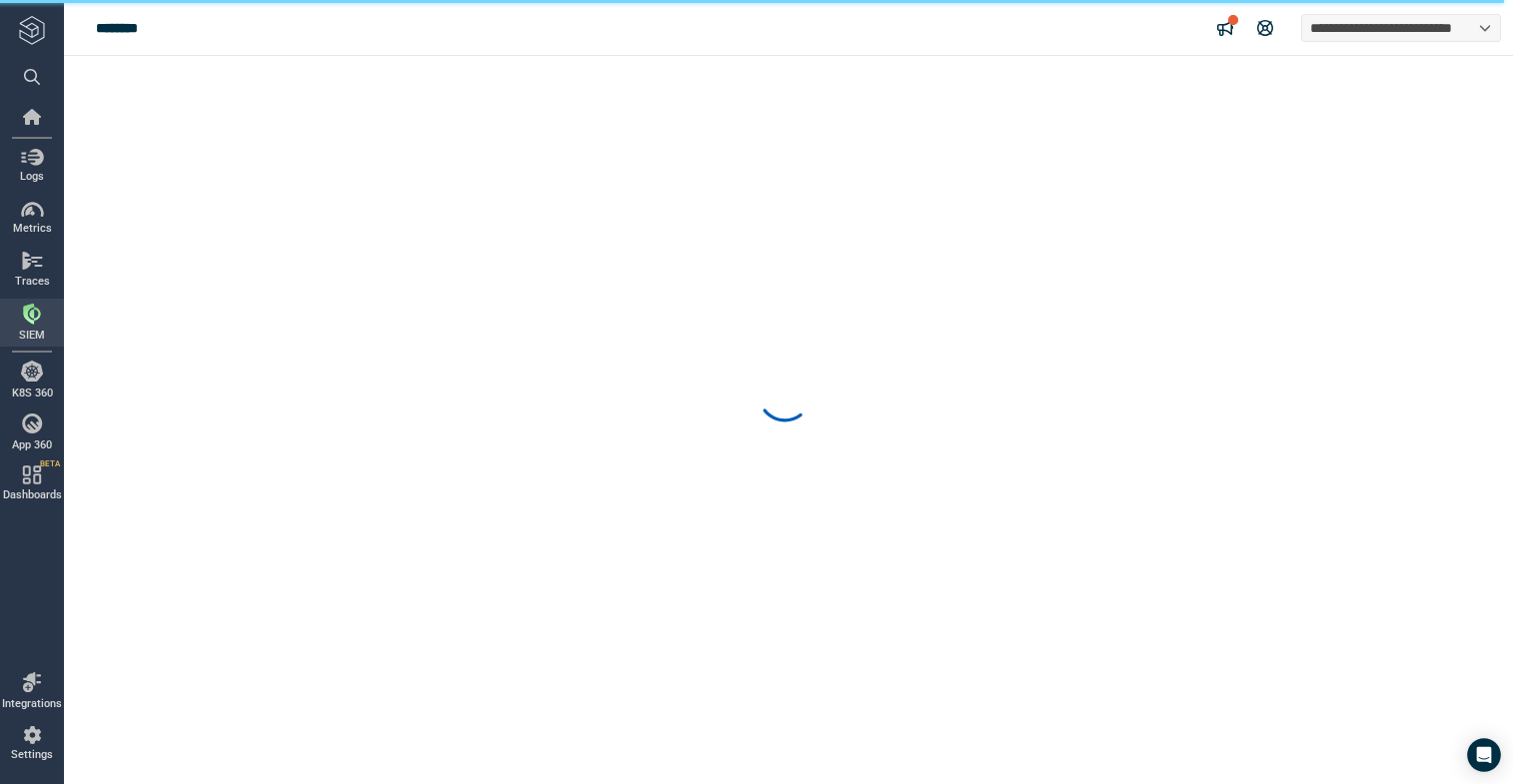 scroll, scrollTop: 0, scrollLeft: 0, axis: both 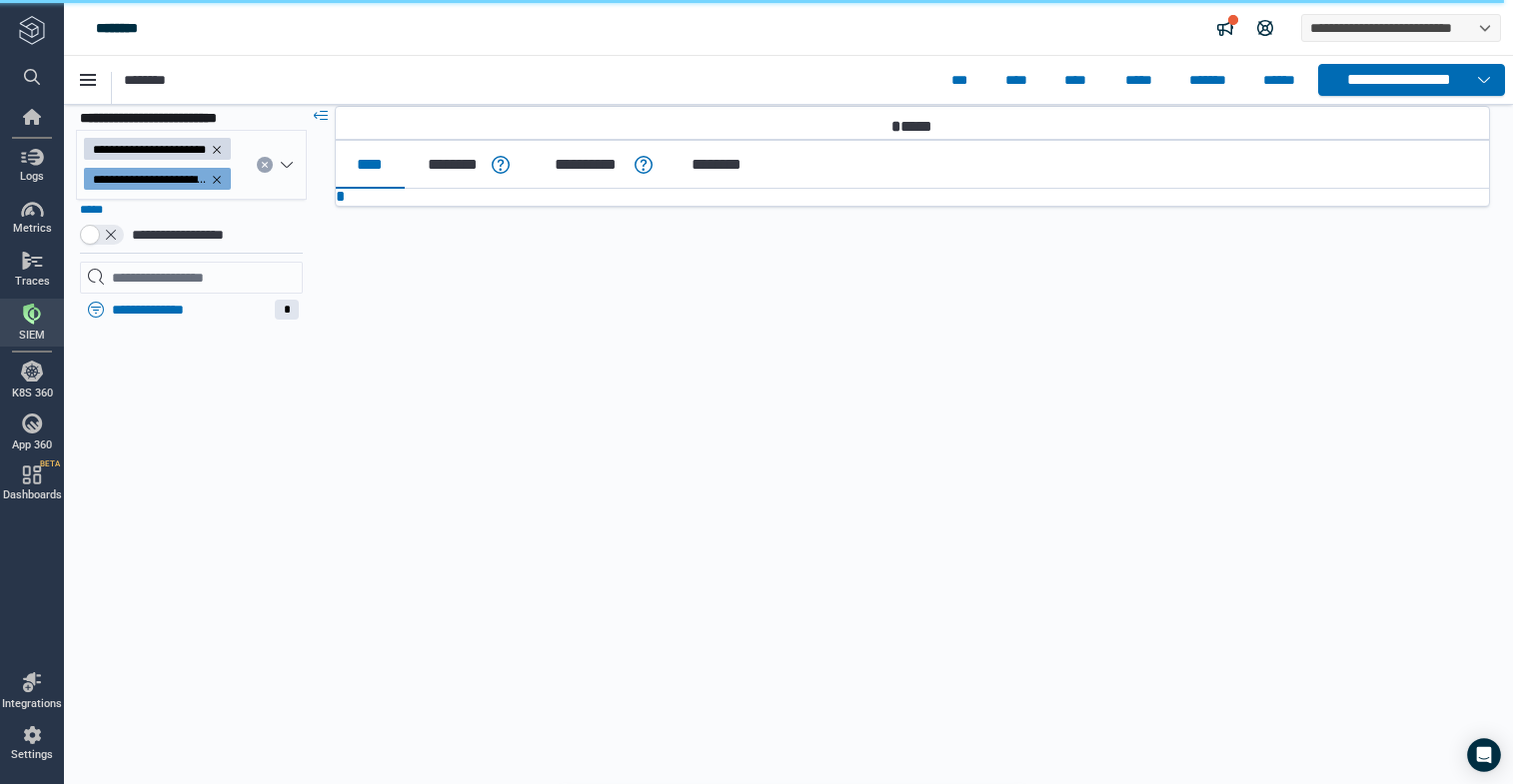 type on "*" 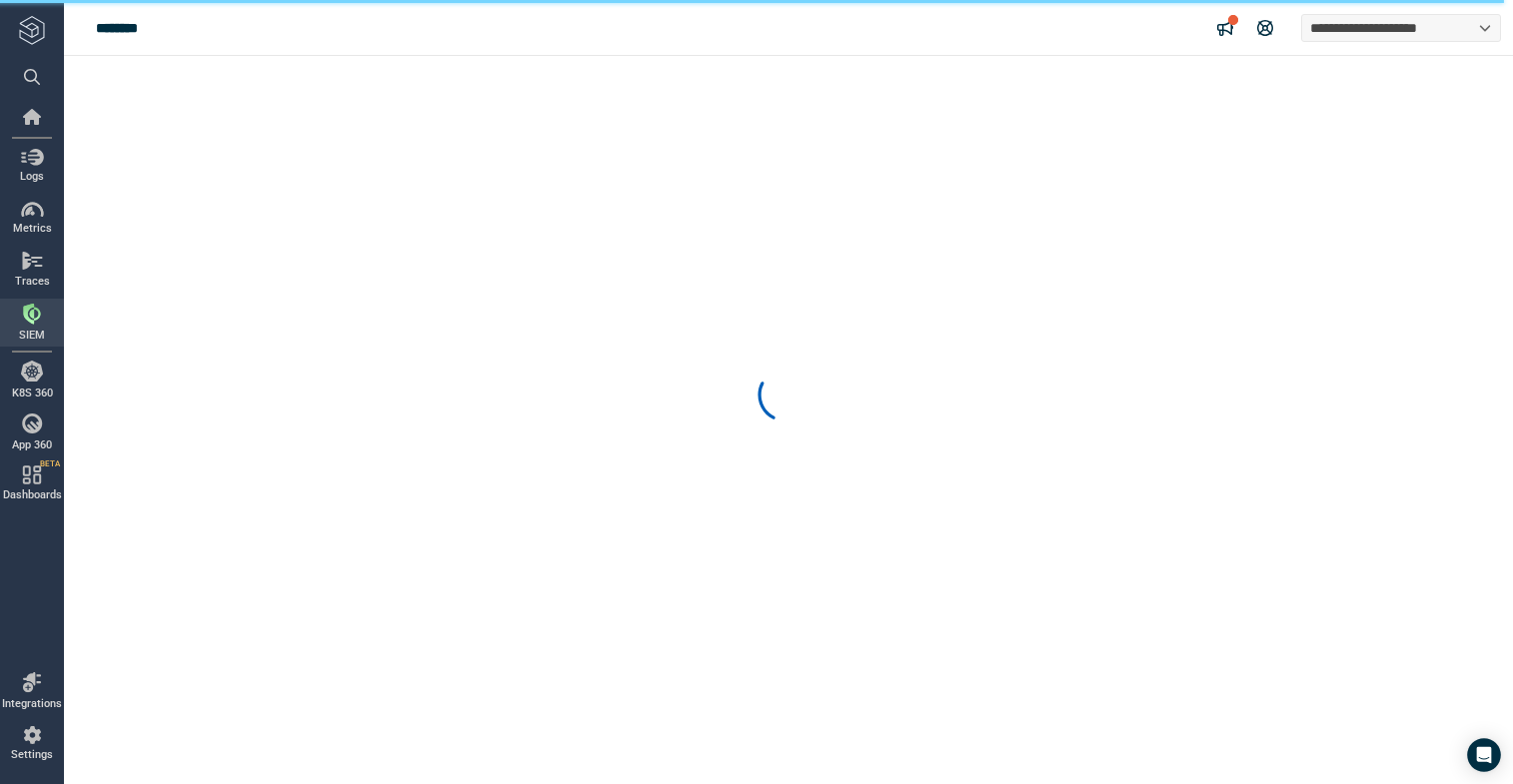 scroll, scrollTop: 0, scrollLeft: 0, axis: both 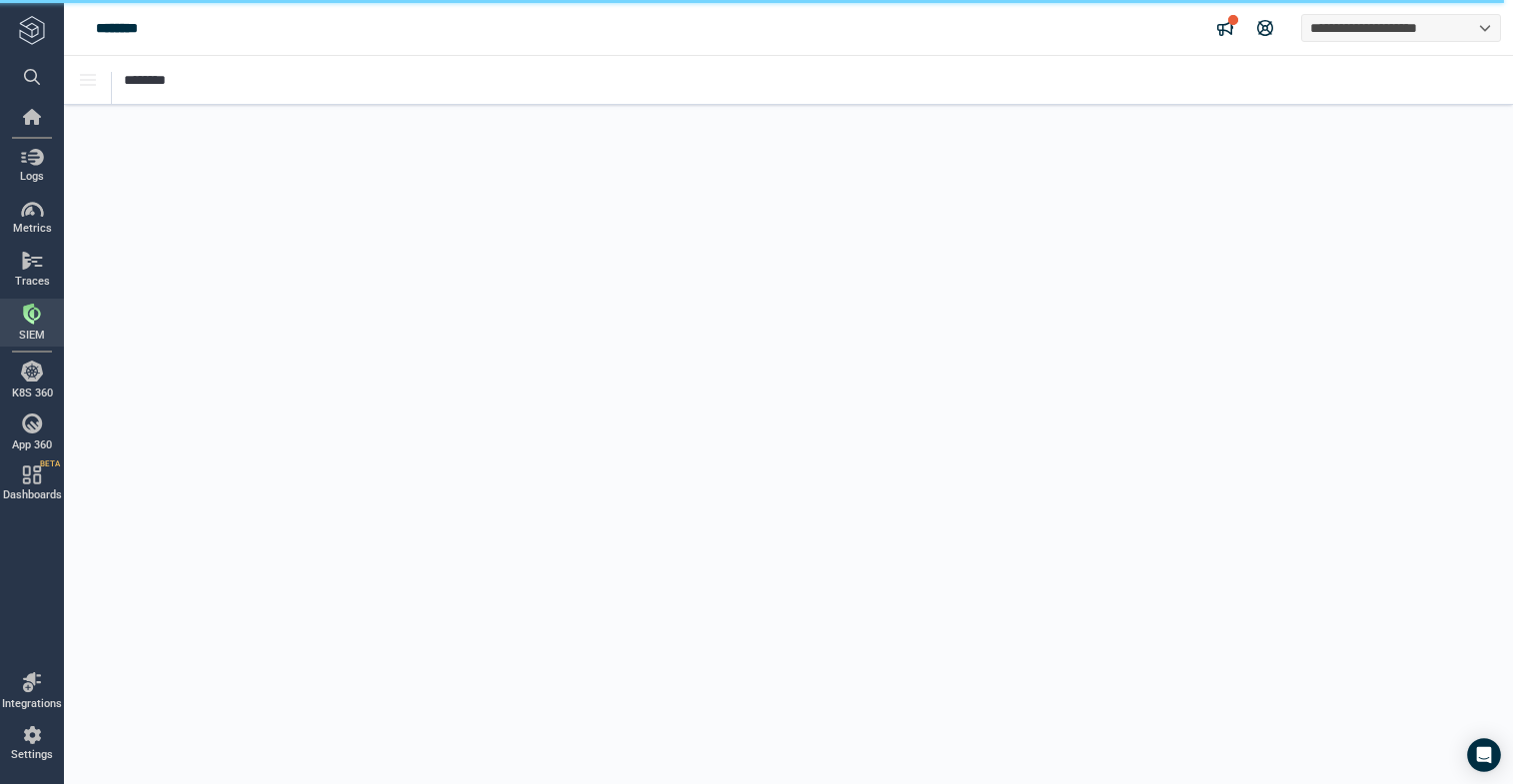 type on "*" 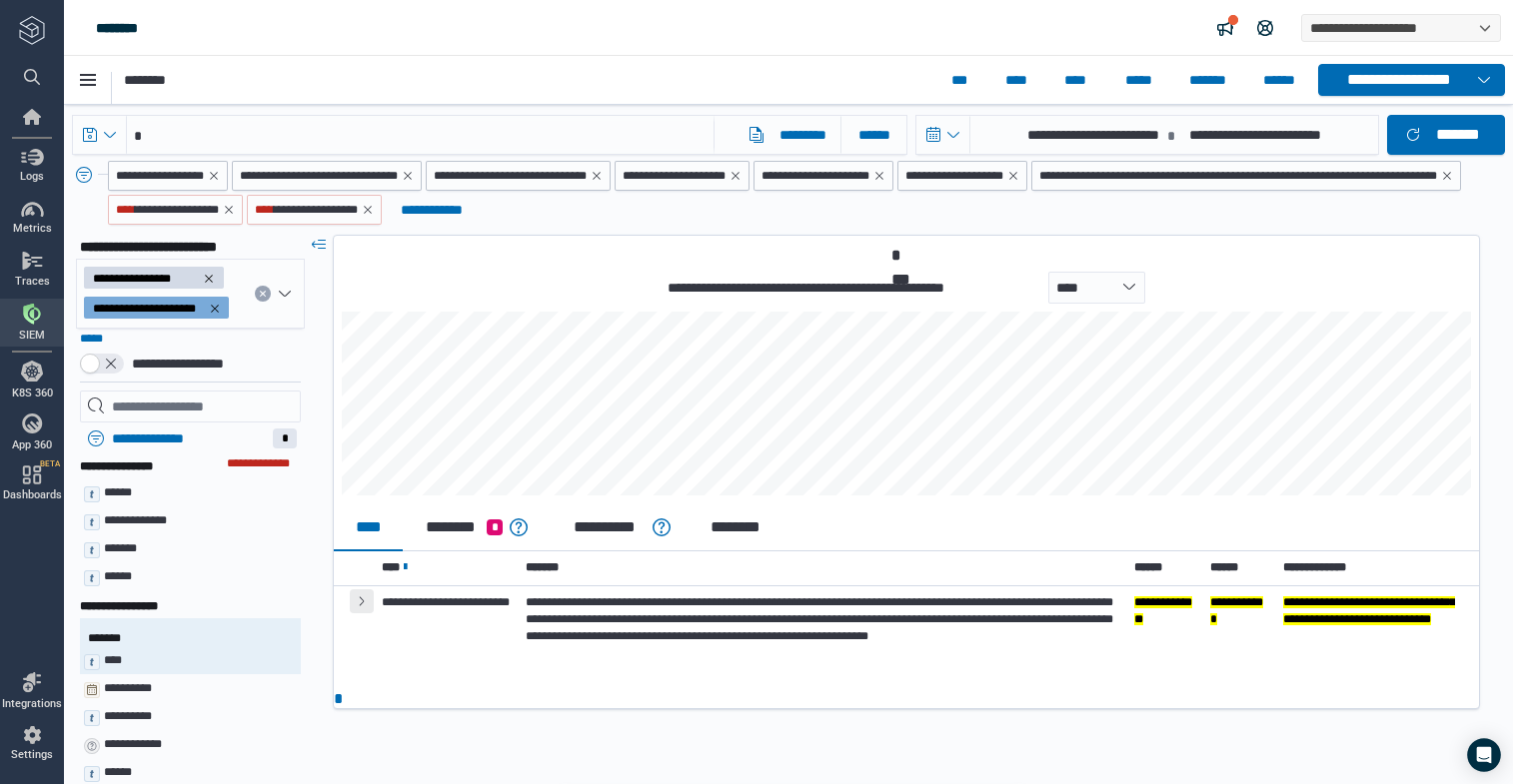 click 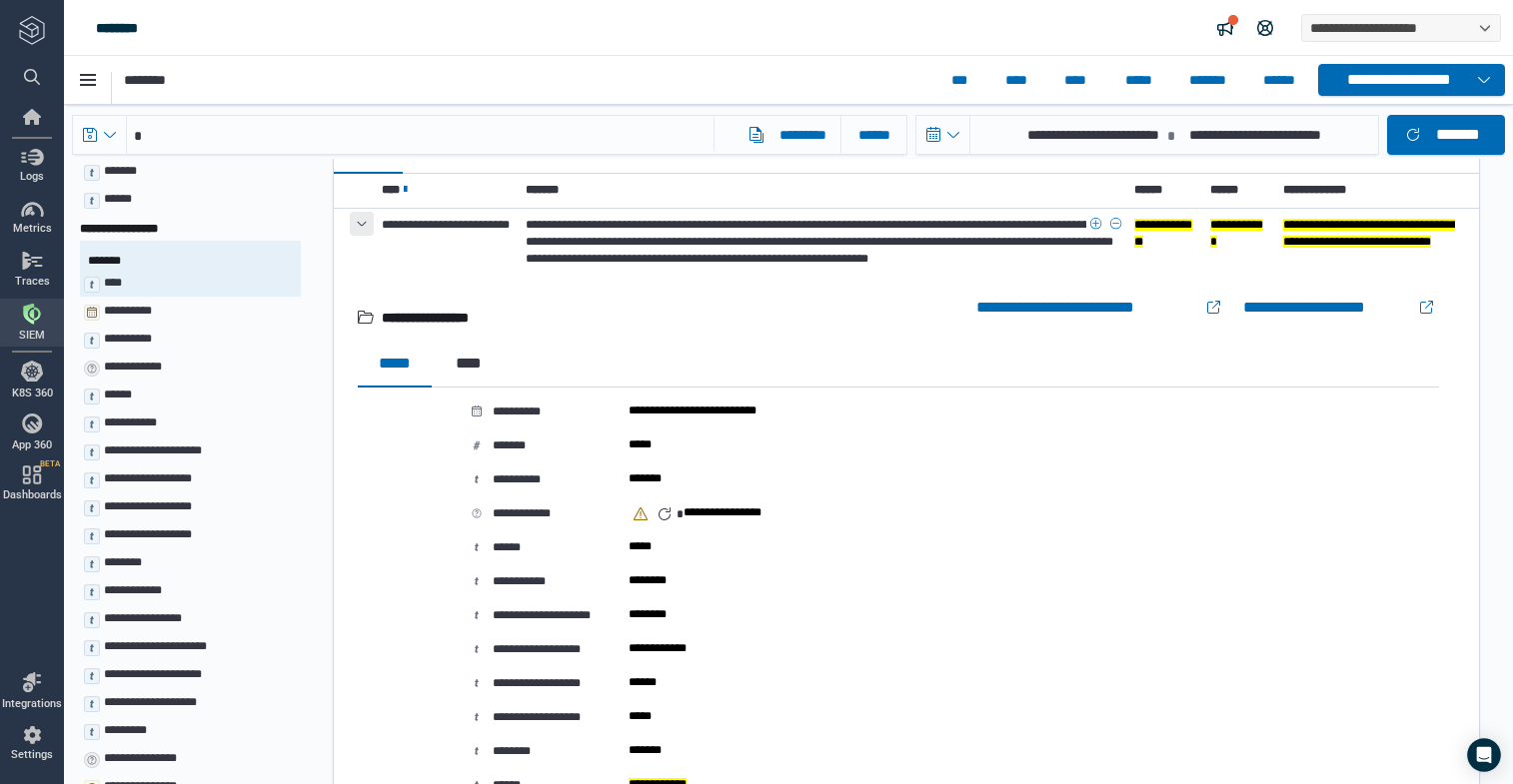 scroll, scrollTop: 200, scrollLeft: 0, axis: vertical 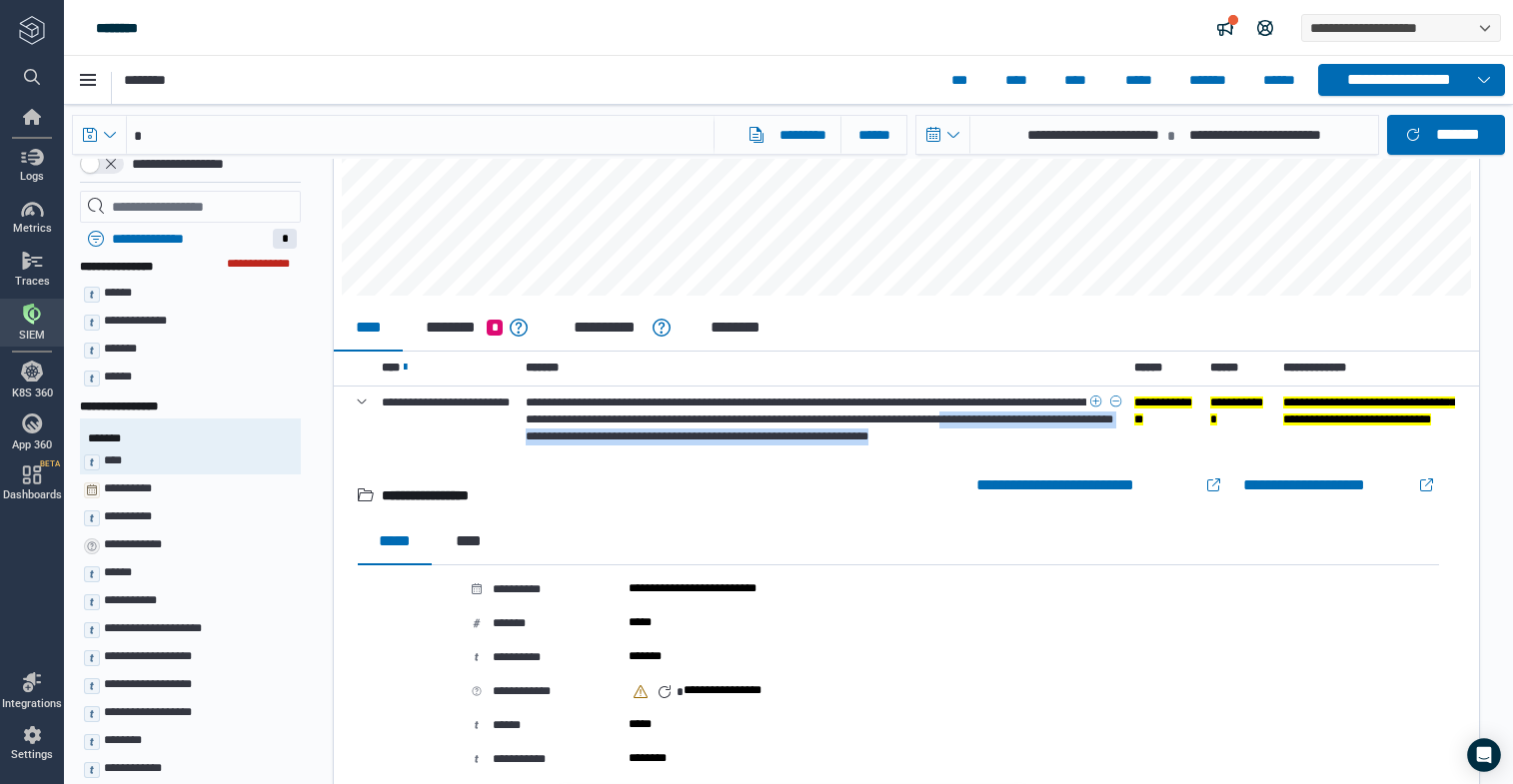 drag, startPoint x: 629, startPoint y: 460, endPoint x: 908, endPoint y: 472, distance: 279.25795 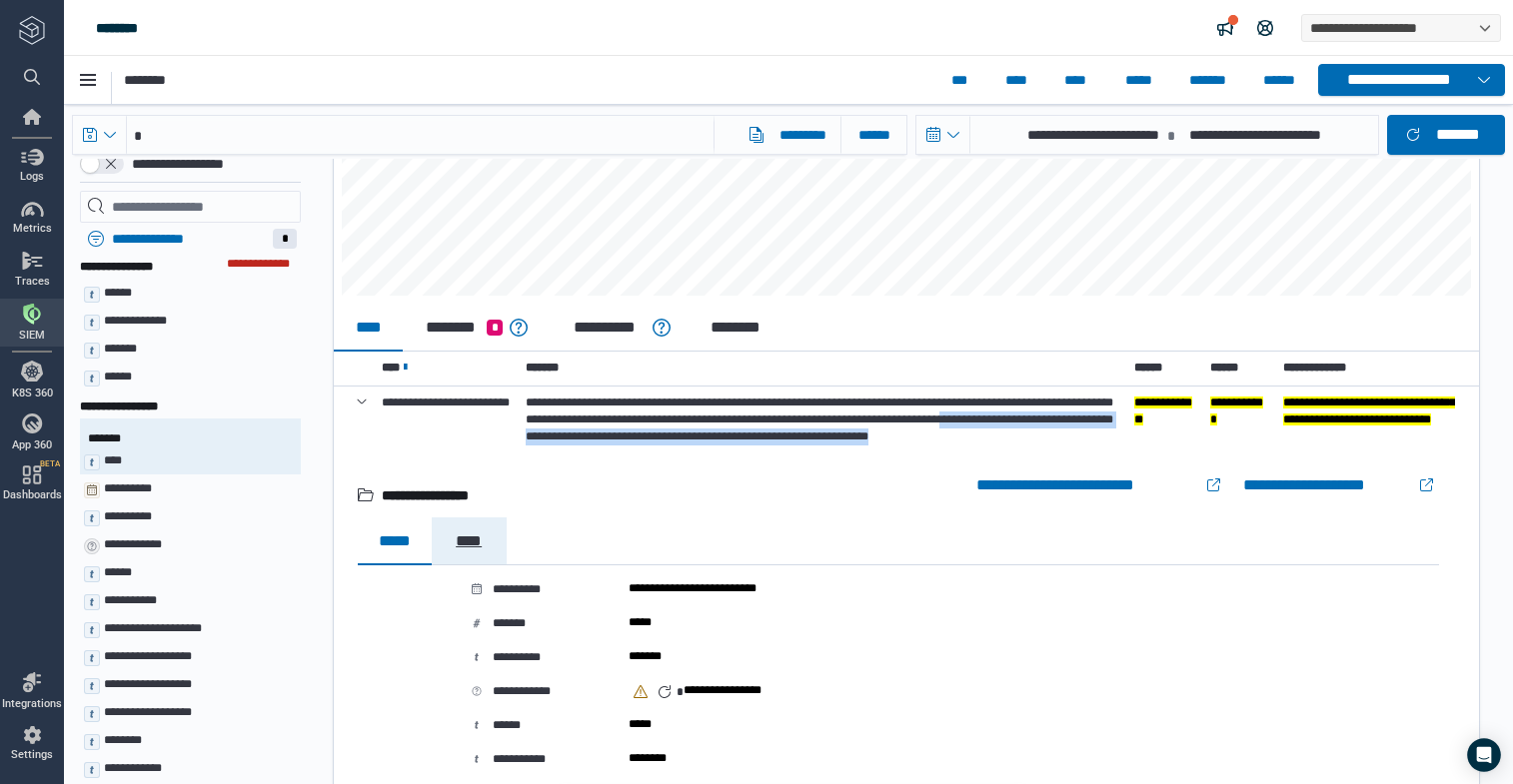 click on "****" at bounding box center [469, 541] 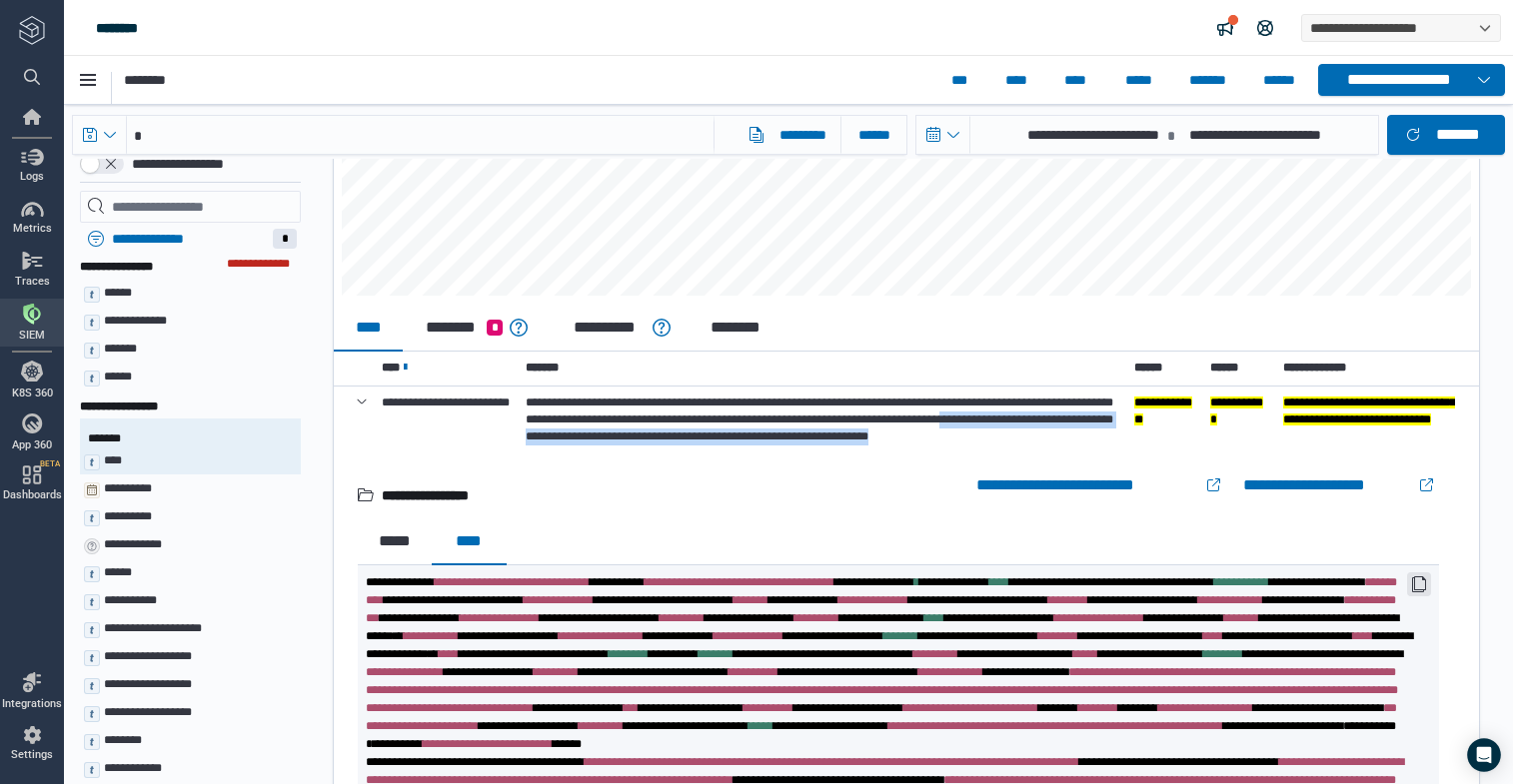 click at bounding box center (1419, 584) 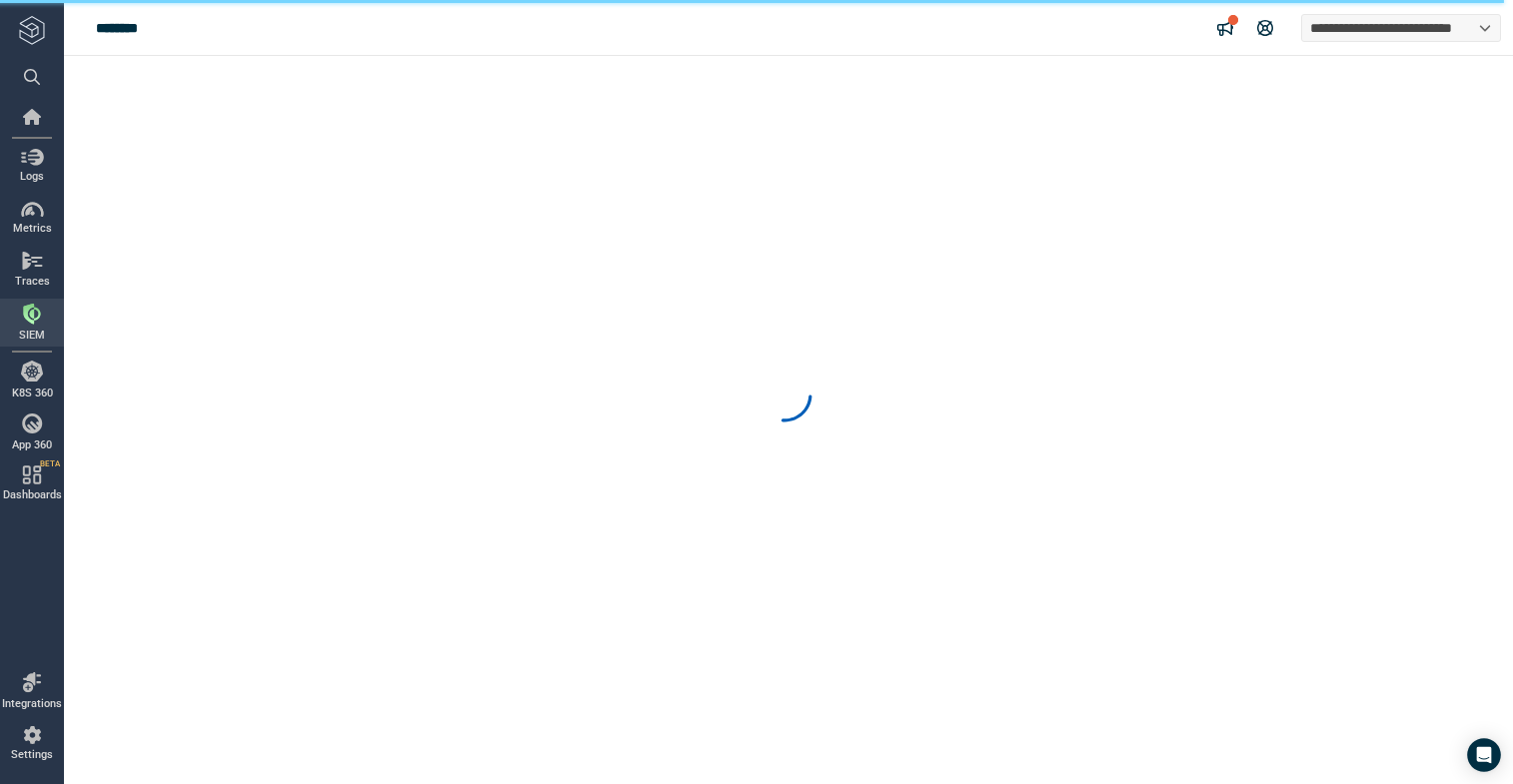 scroll, scrollTop: 0, scrollLeft: 0, axis: both 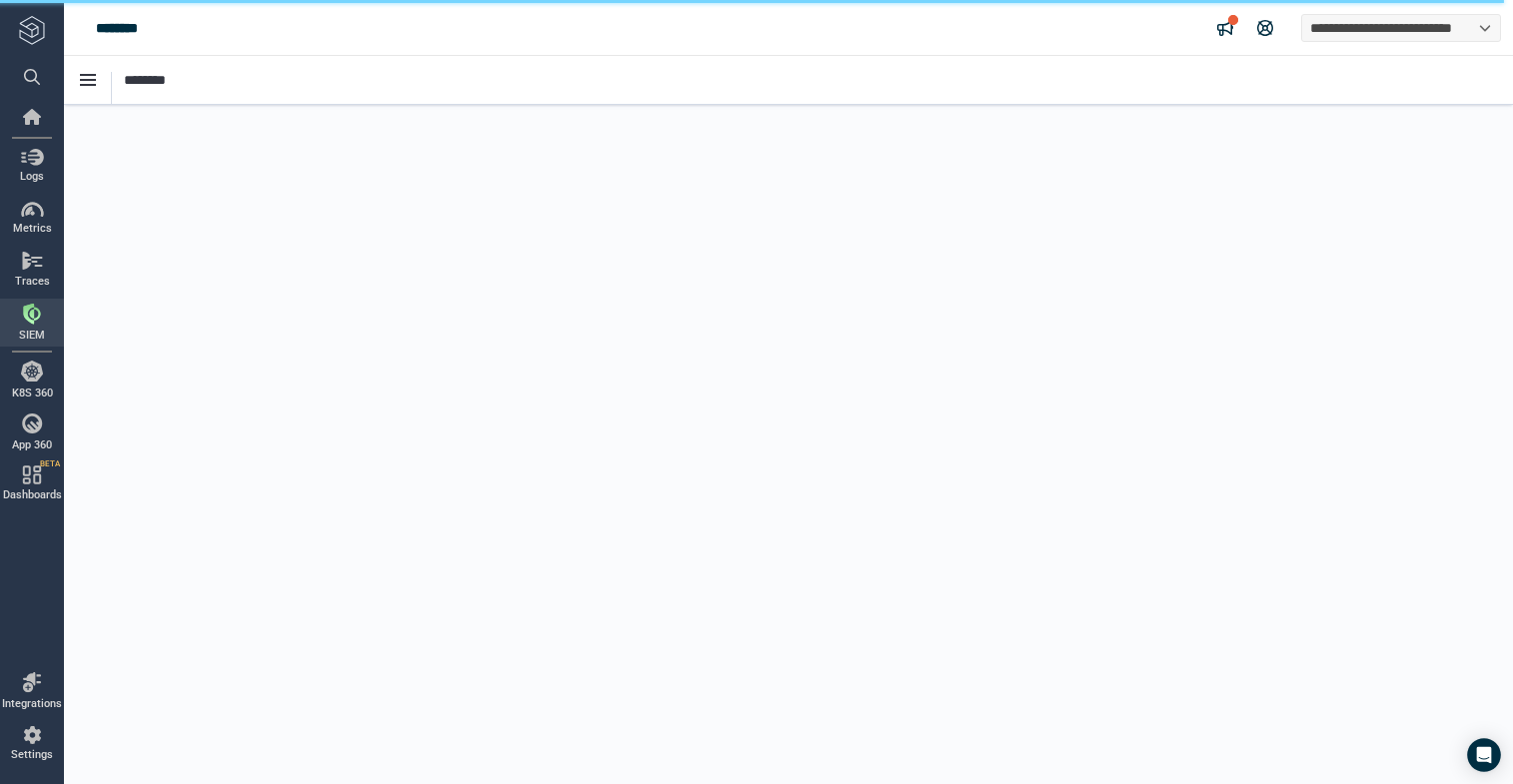 type on "*" 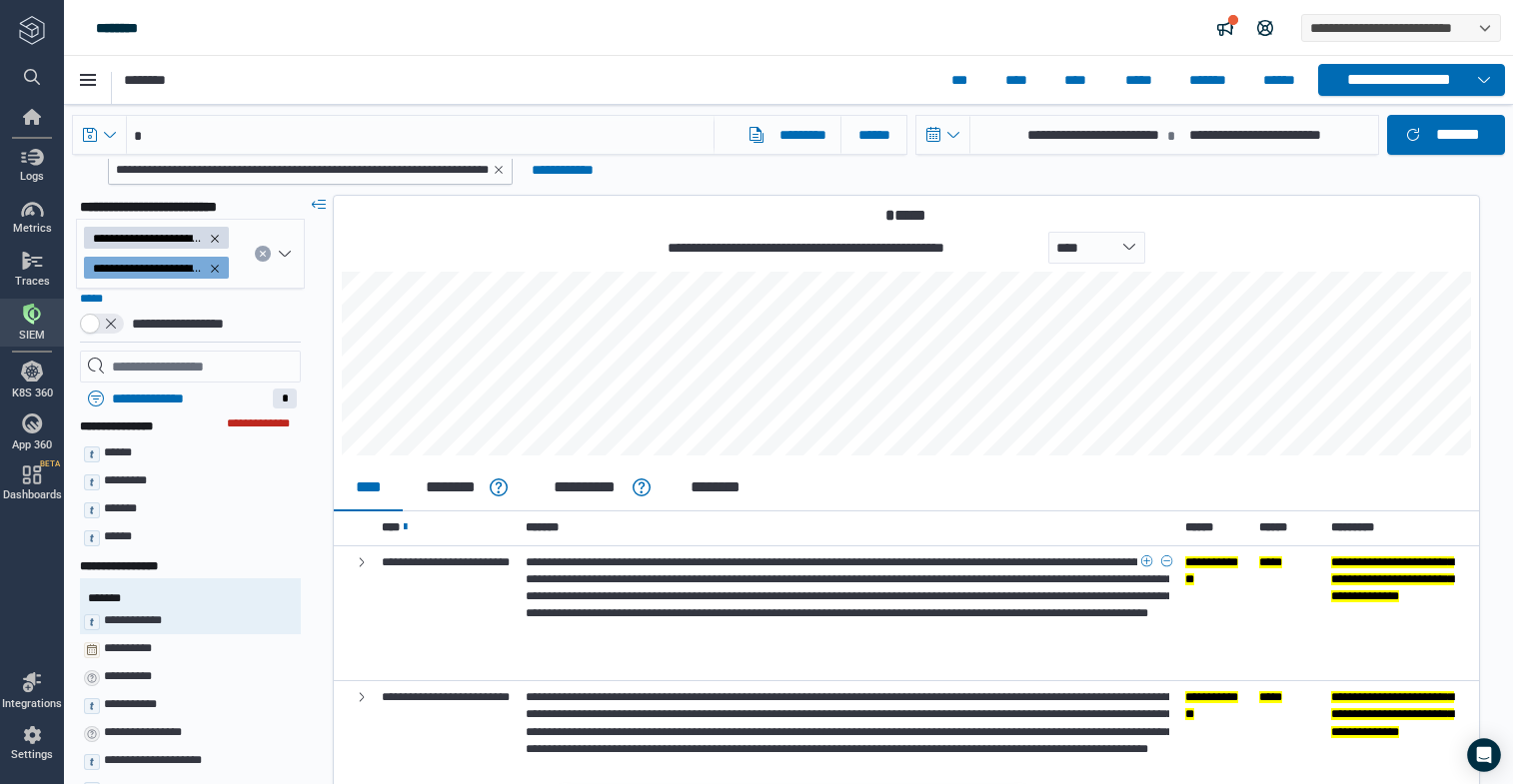 scroll, scrollTop: 41, scrollLeft: 0, axis: vertical 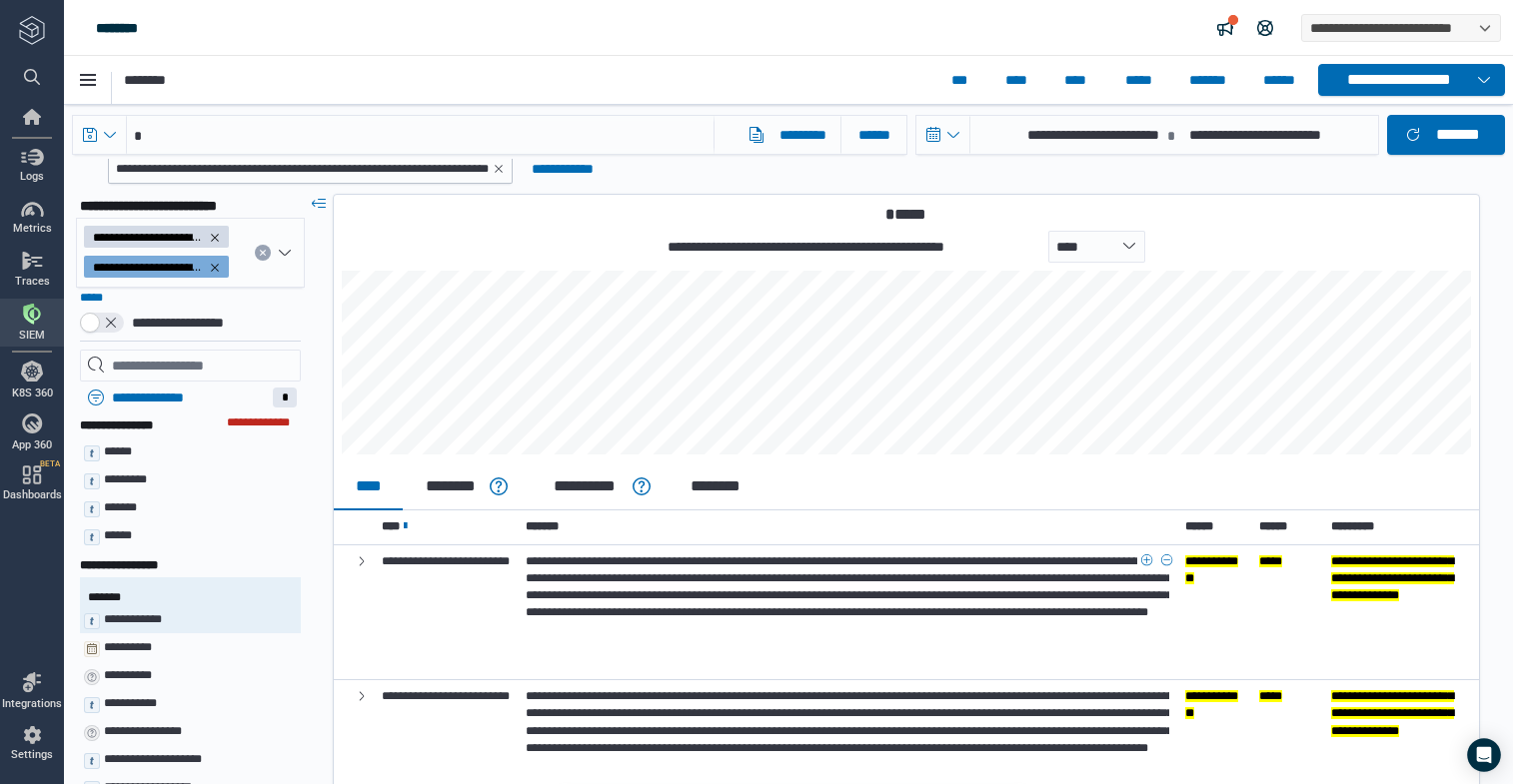 click on "**********" at bounding box center [849, 586] 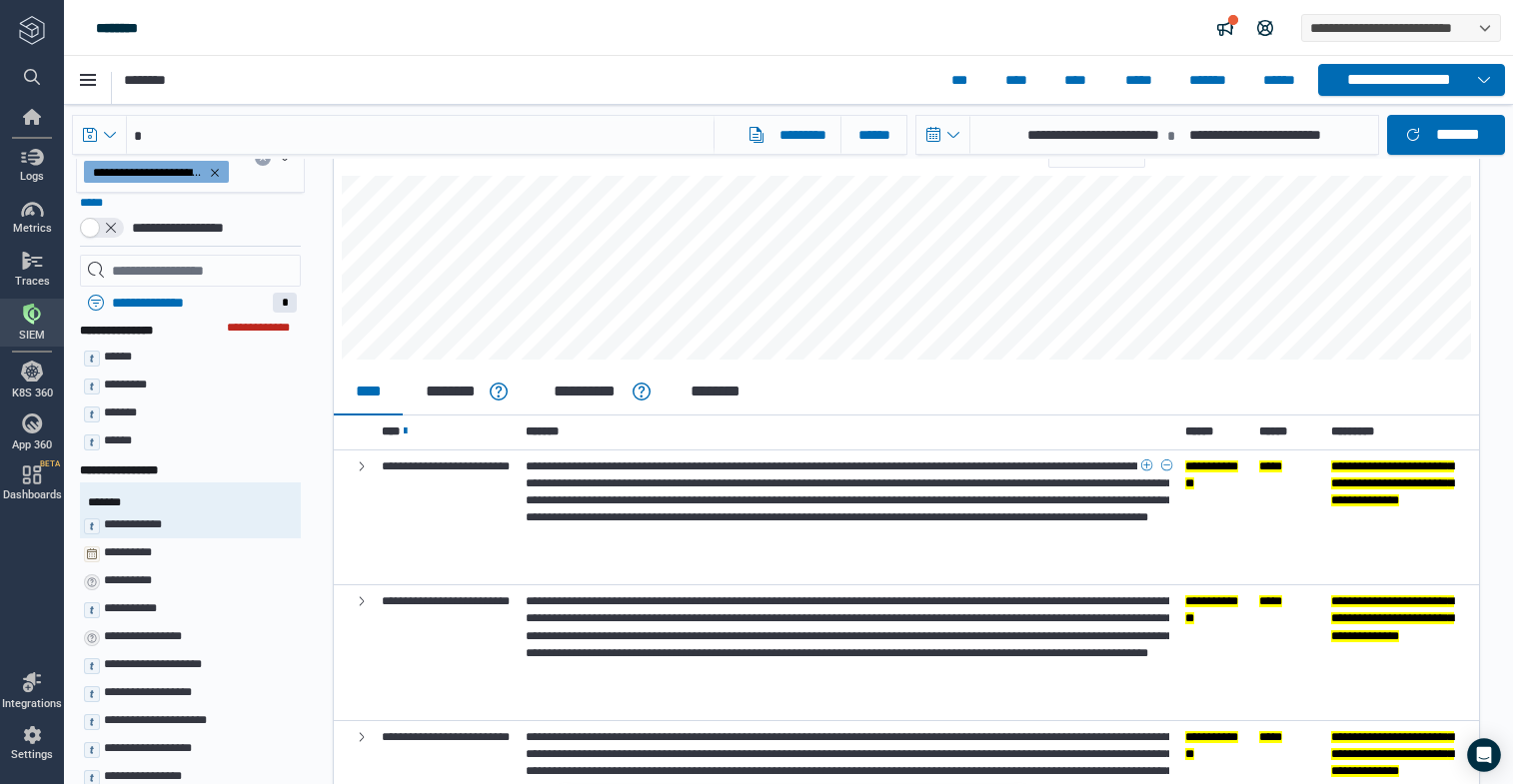 scroll, scrollTop: 137, scrollLeft: 0, axis: vertical 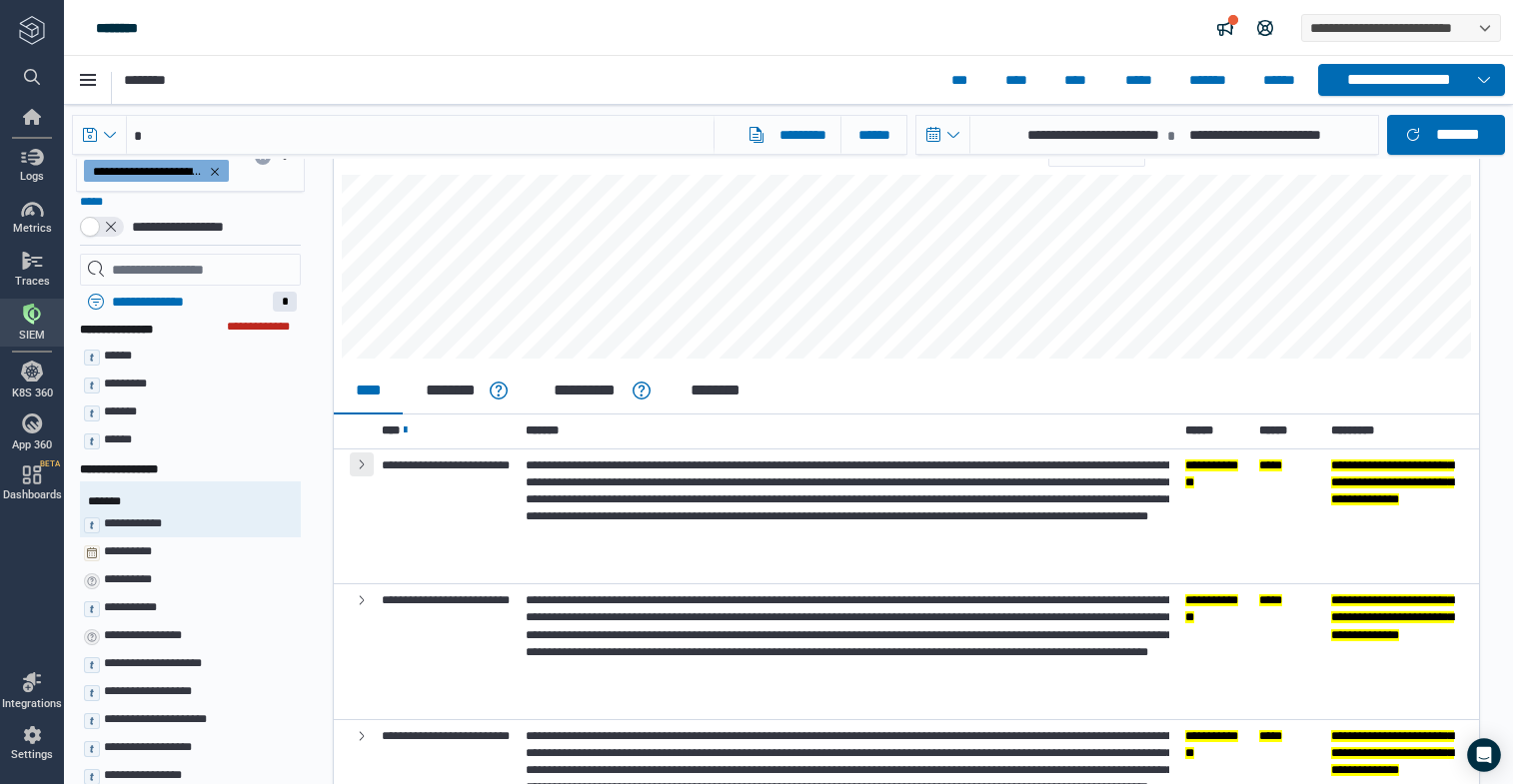 click 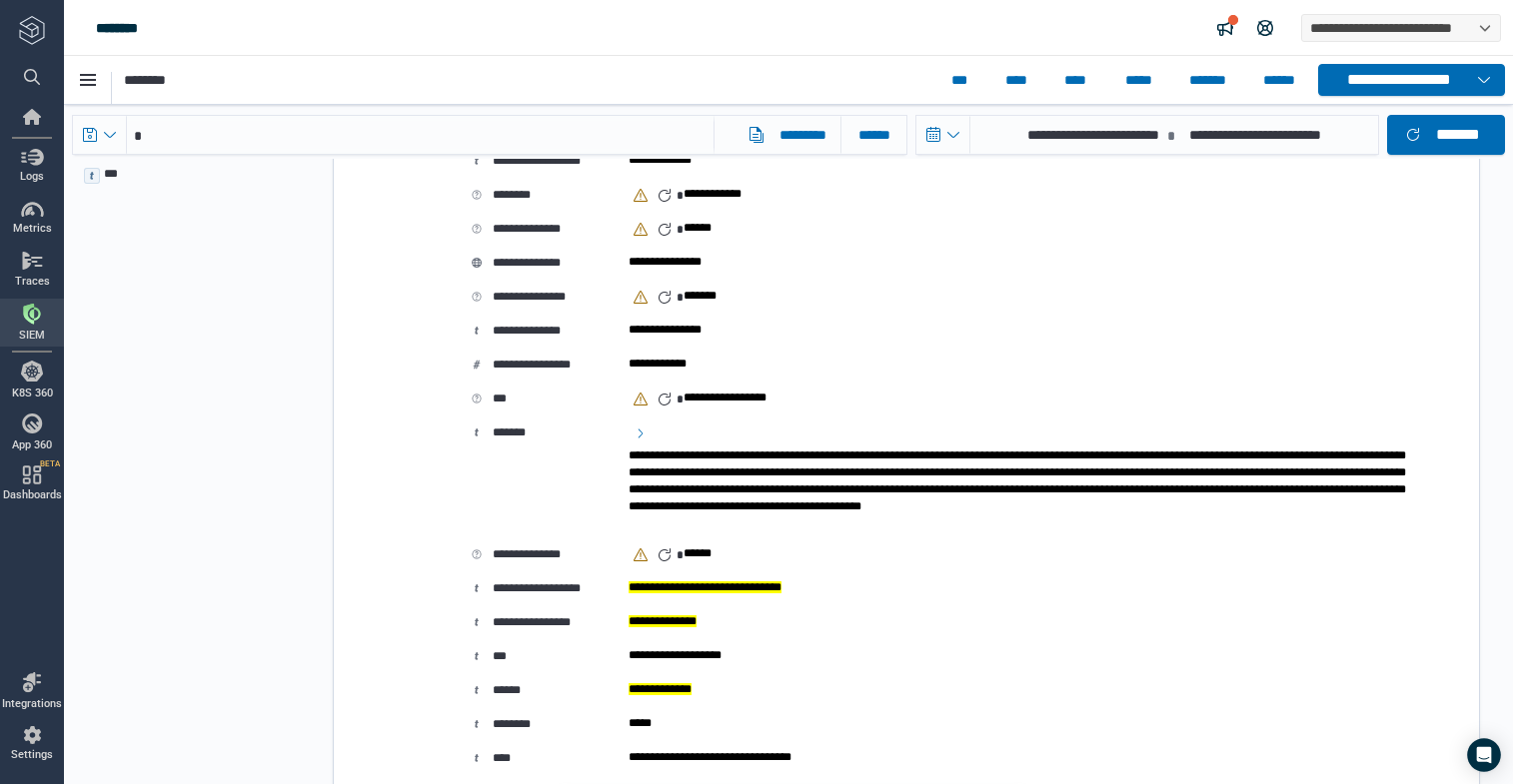 scroll, scrollTop: 1470, scrollLeft: 0, axis: vertical 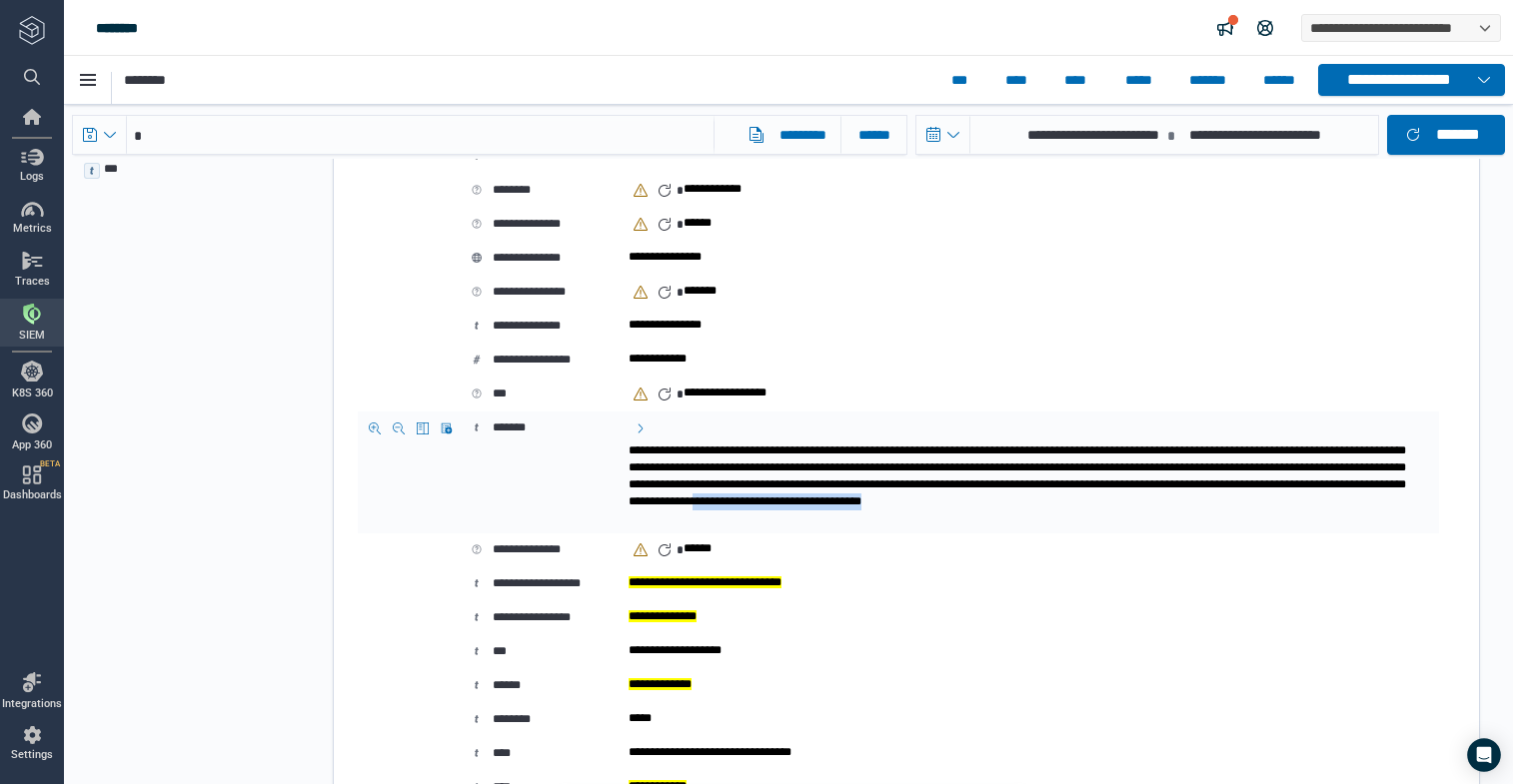 drag, startPoint x: 971, startPoint y: 544, endPoint x: 1232, endPoint y: 545, distance: 261.00192 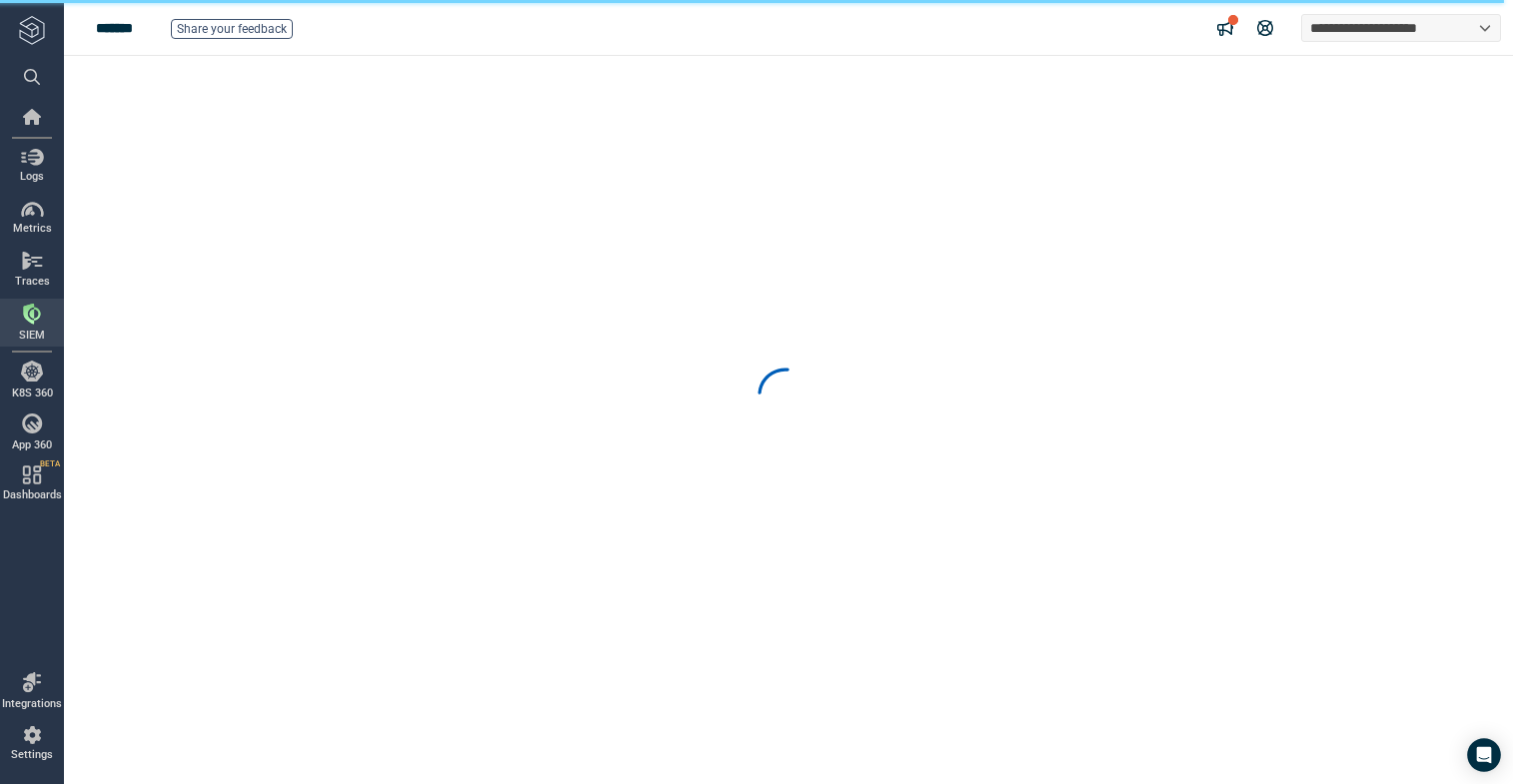 scroll, scrollTop: 0, scrollLeft: 0, axis: both 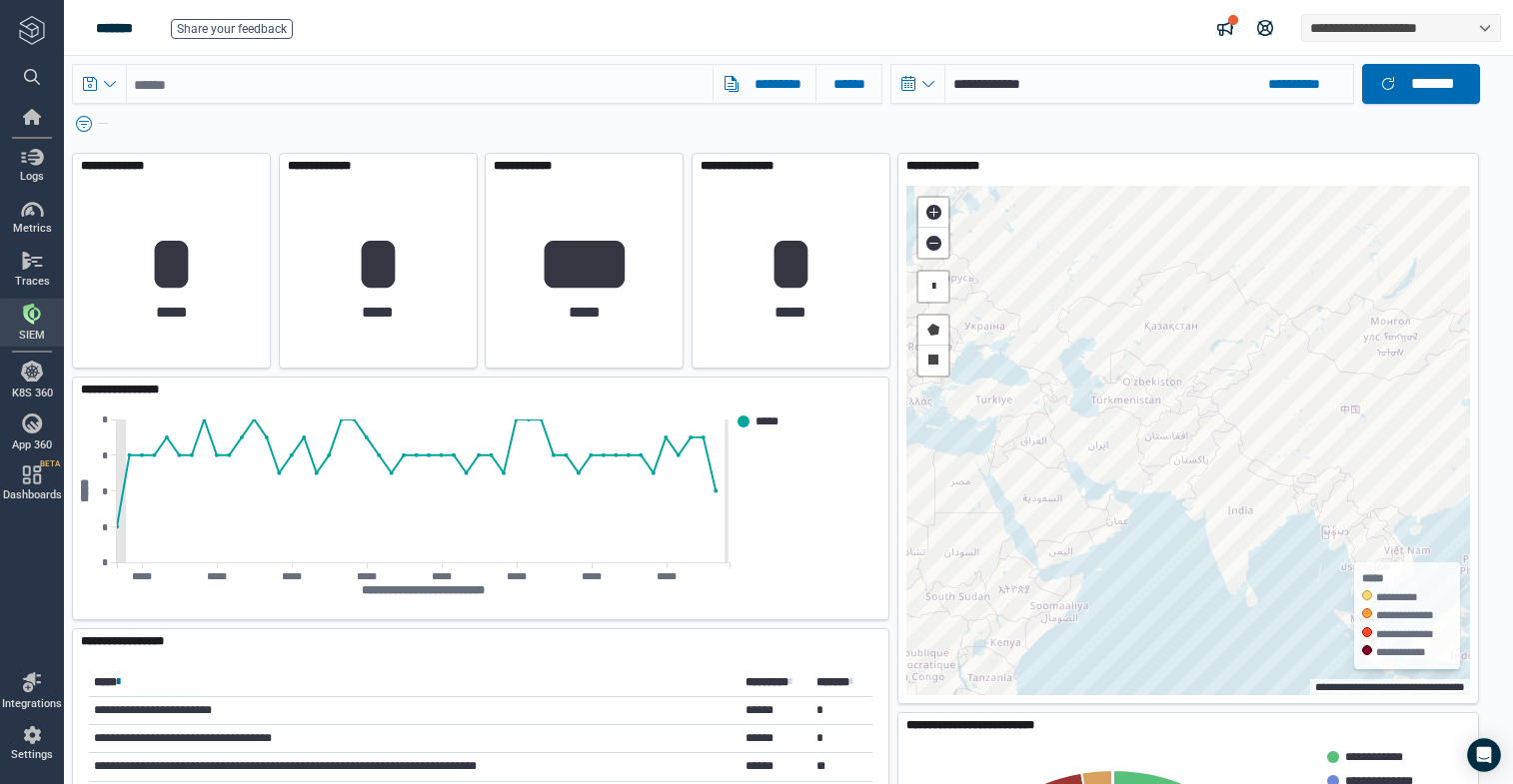 type on "*" 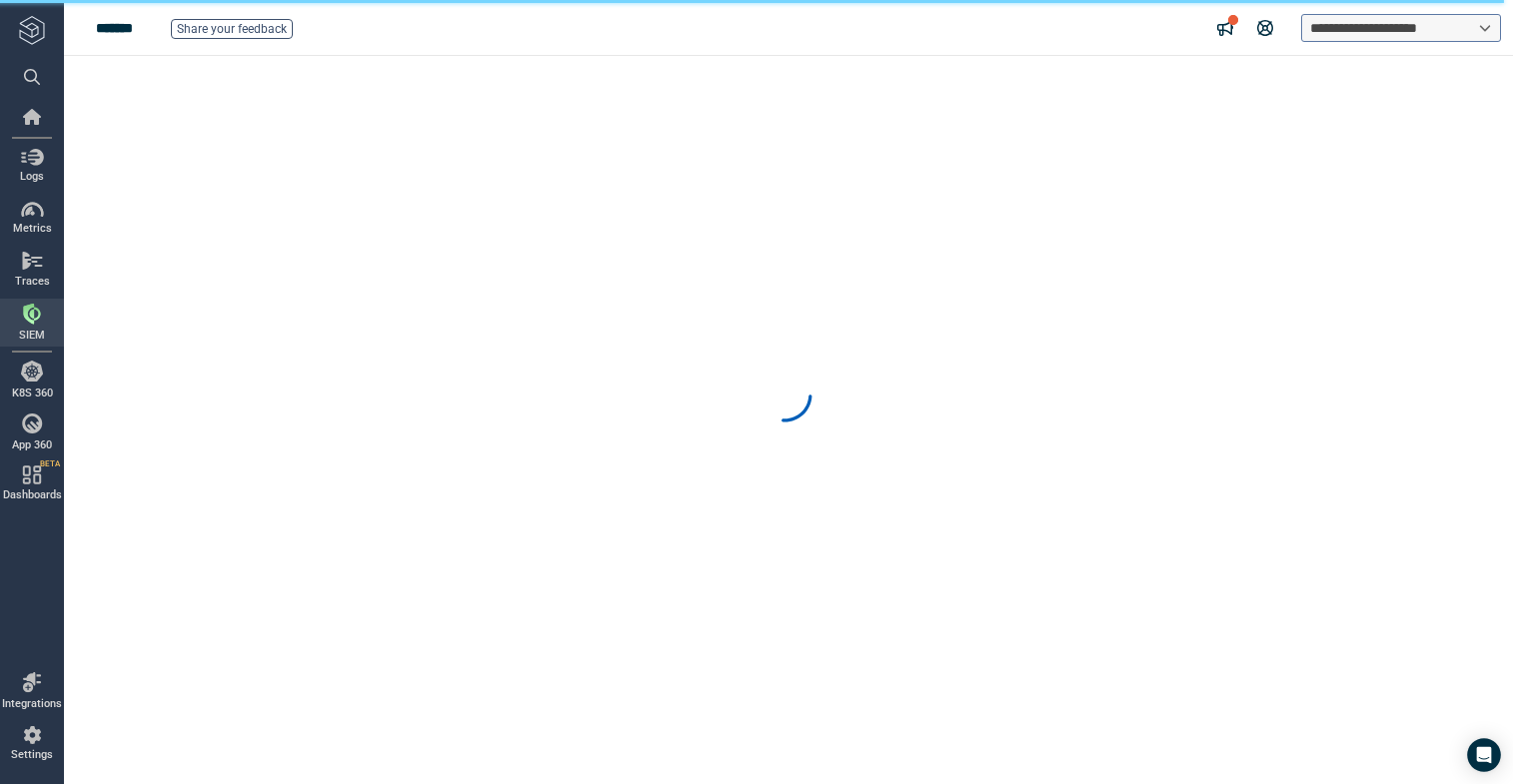 scroll, scrollTop: 0, scrollLeft: 0, axis: both 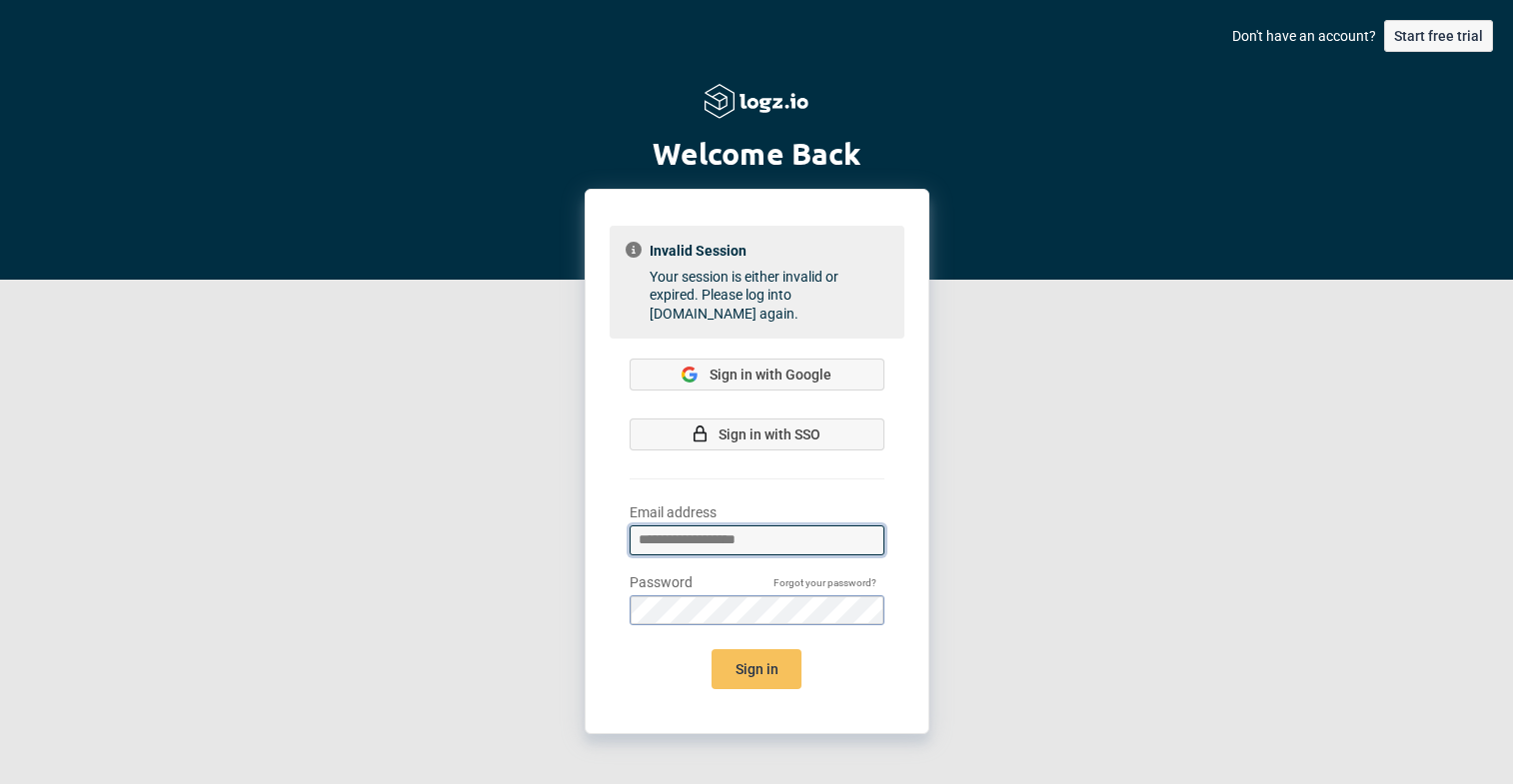 type on "**********" 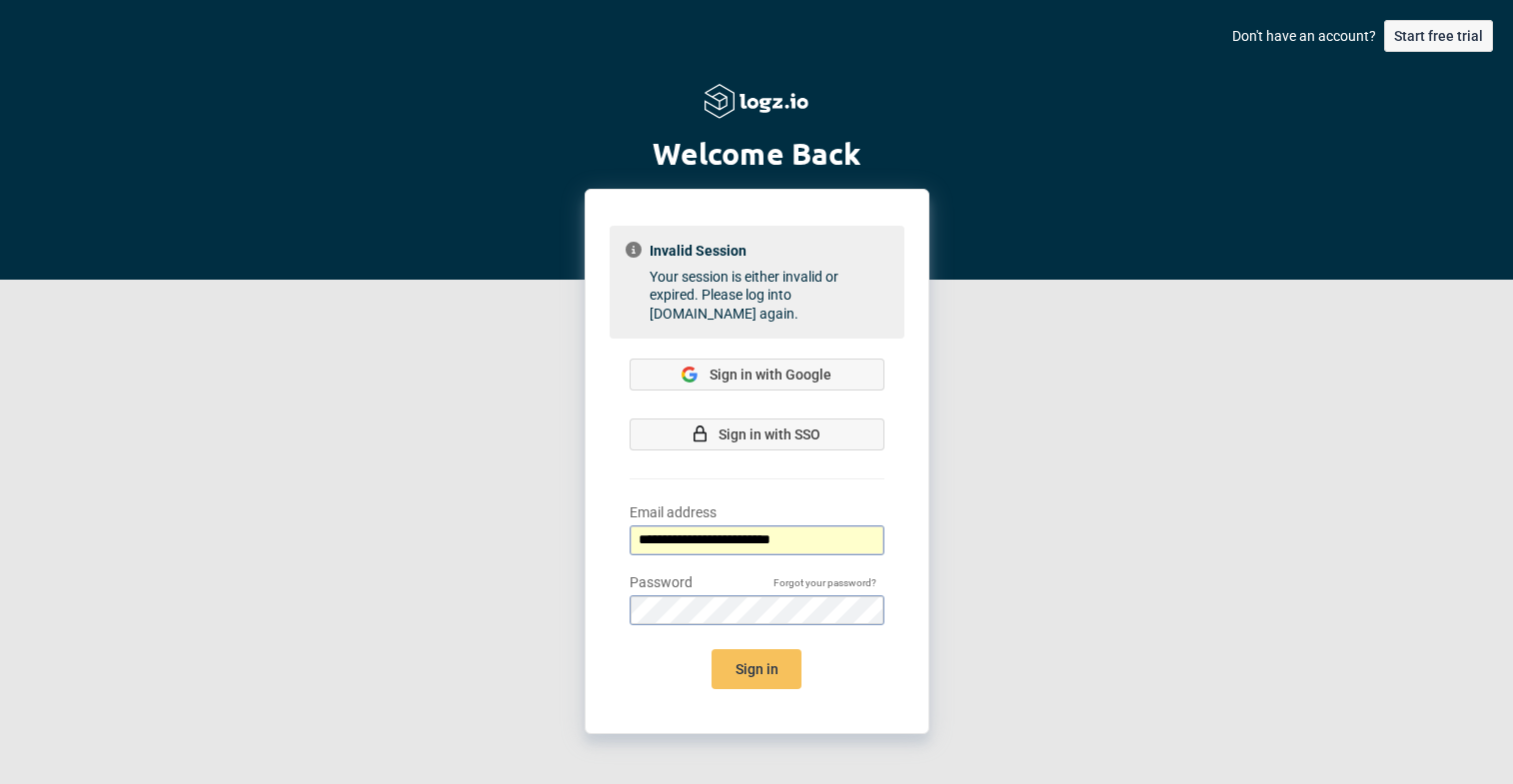 scroll, scrollTop: 0, scrollLeft: 0, axis: both 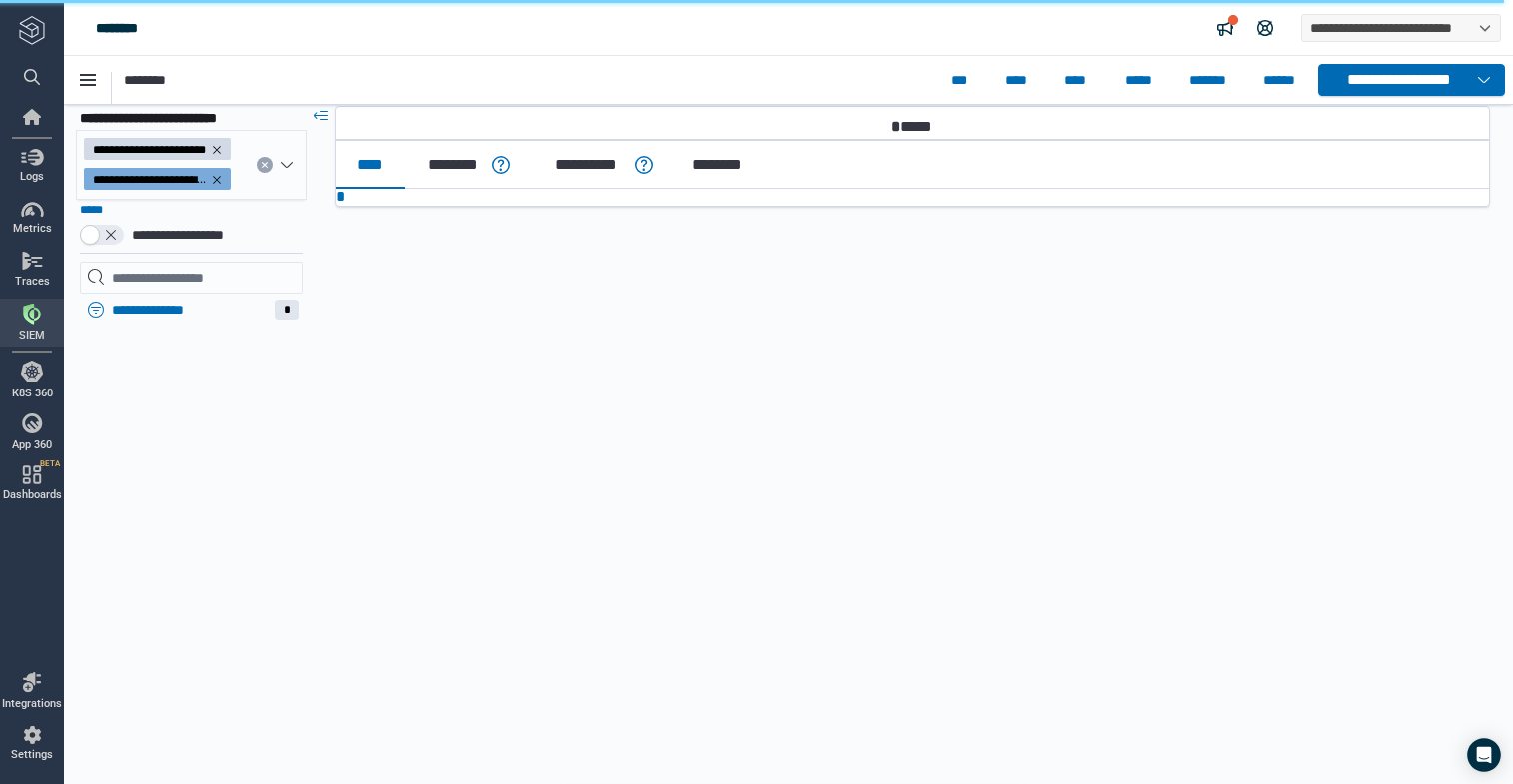 type on "*" 